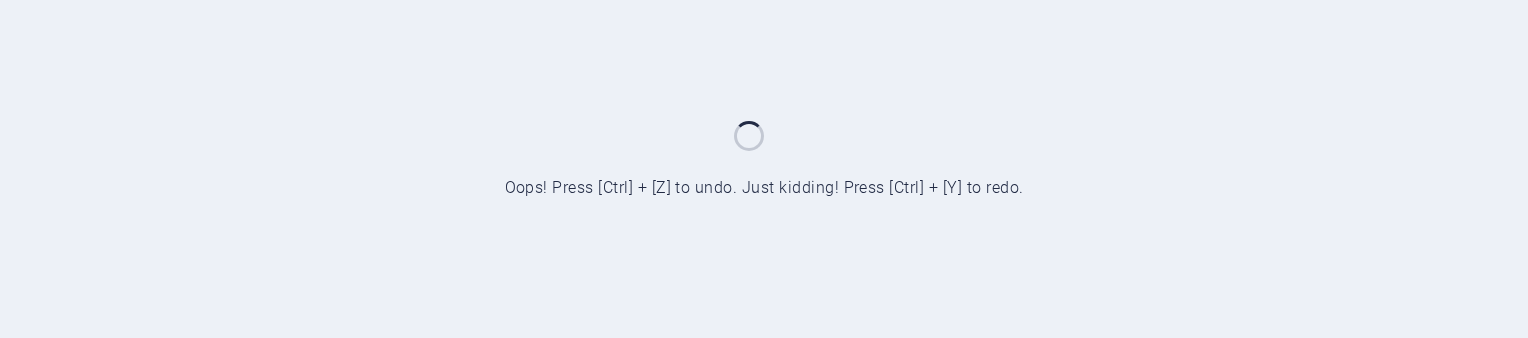 scroll, scrollTop: 0, scrollLeft: 0, axis: both 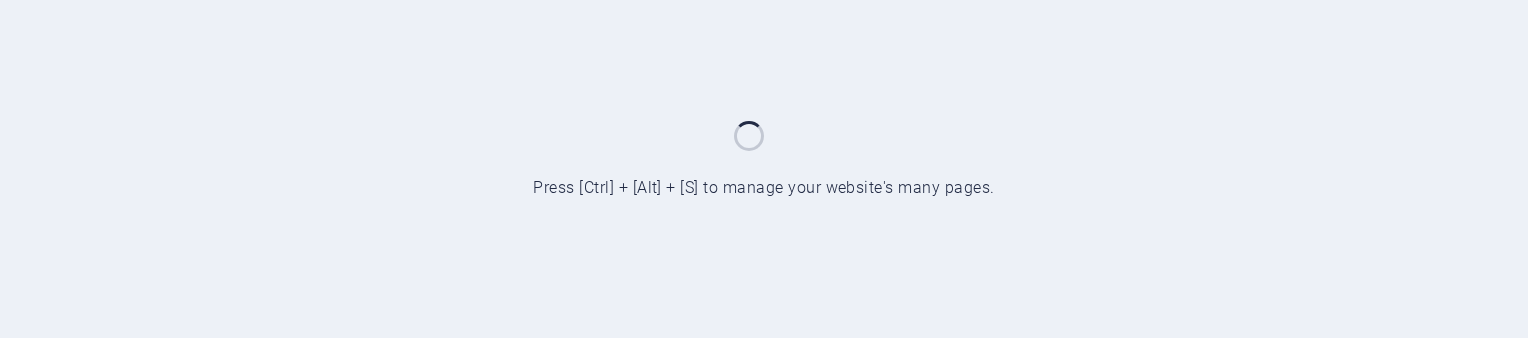 click at bounding box center [764, 169] 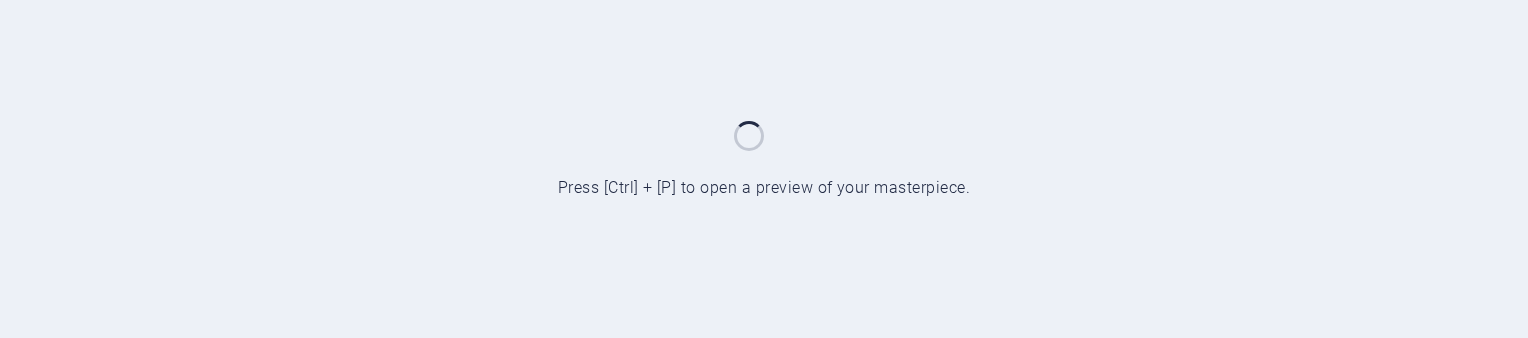 scroll, scrollTop: 0, scrollLeft: 0, axis: both 